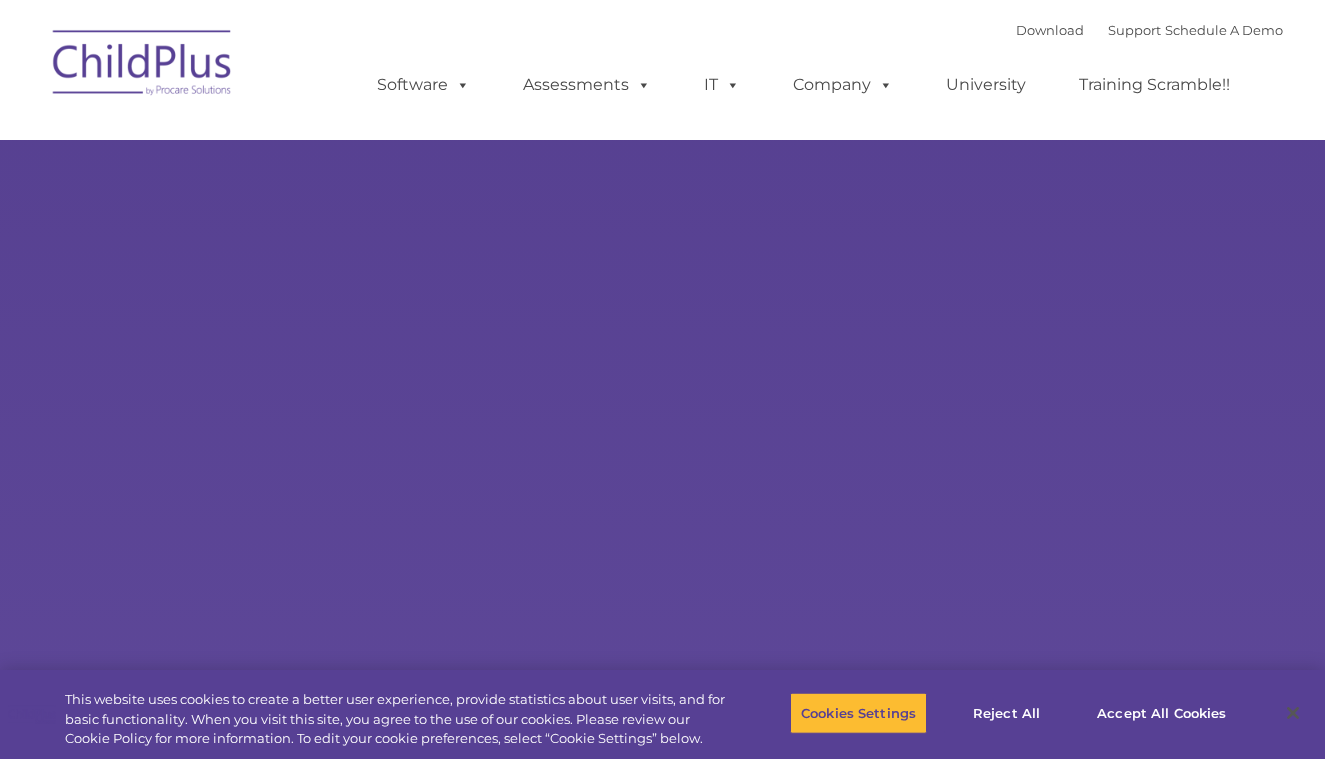 scroll, scrollTop: 0, scrollLeft: 0, axis: both 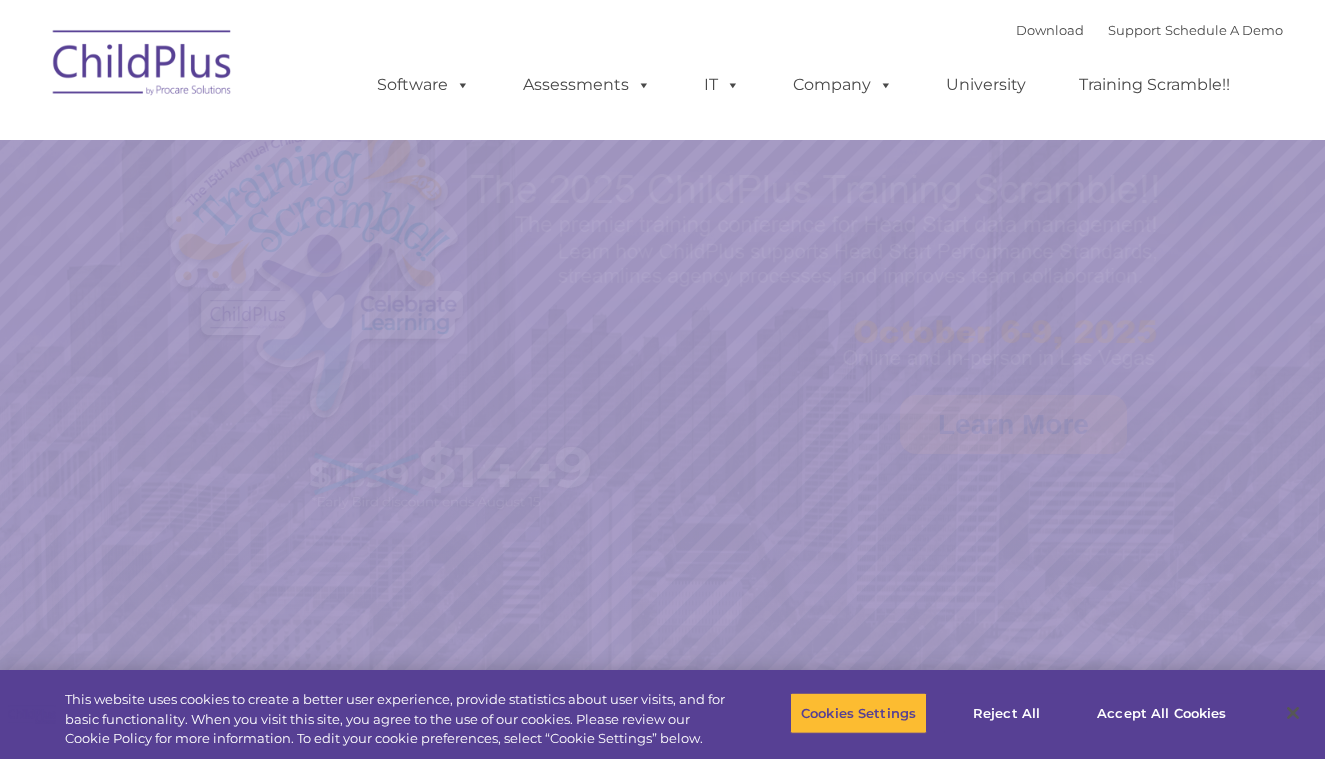 select on "MEDIUM" 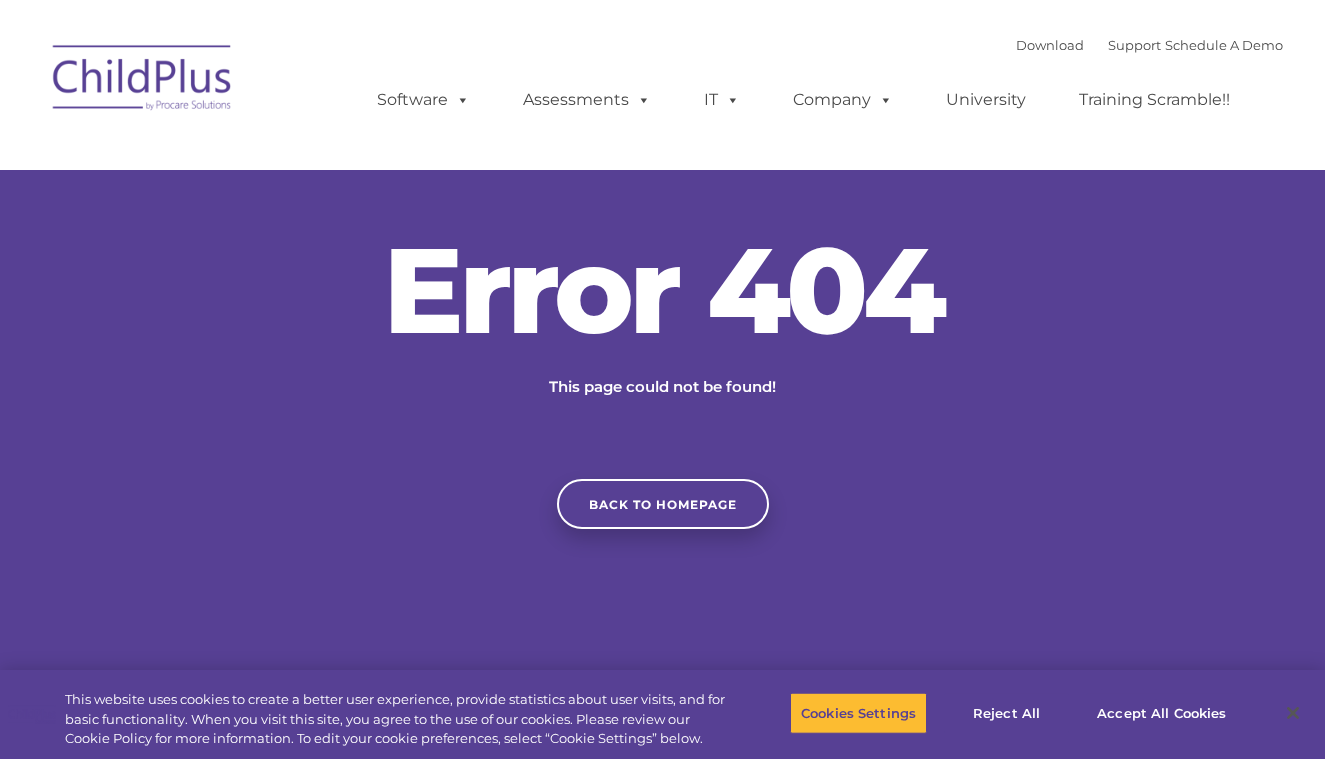 scroll, scrollTop: 0, scrollLeft: 0, axis: both 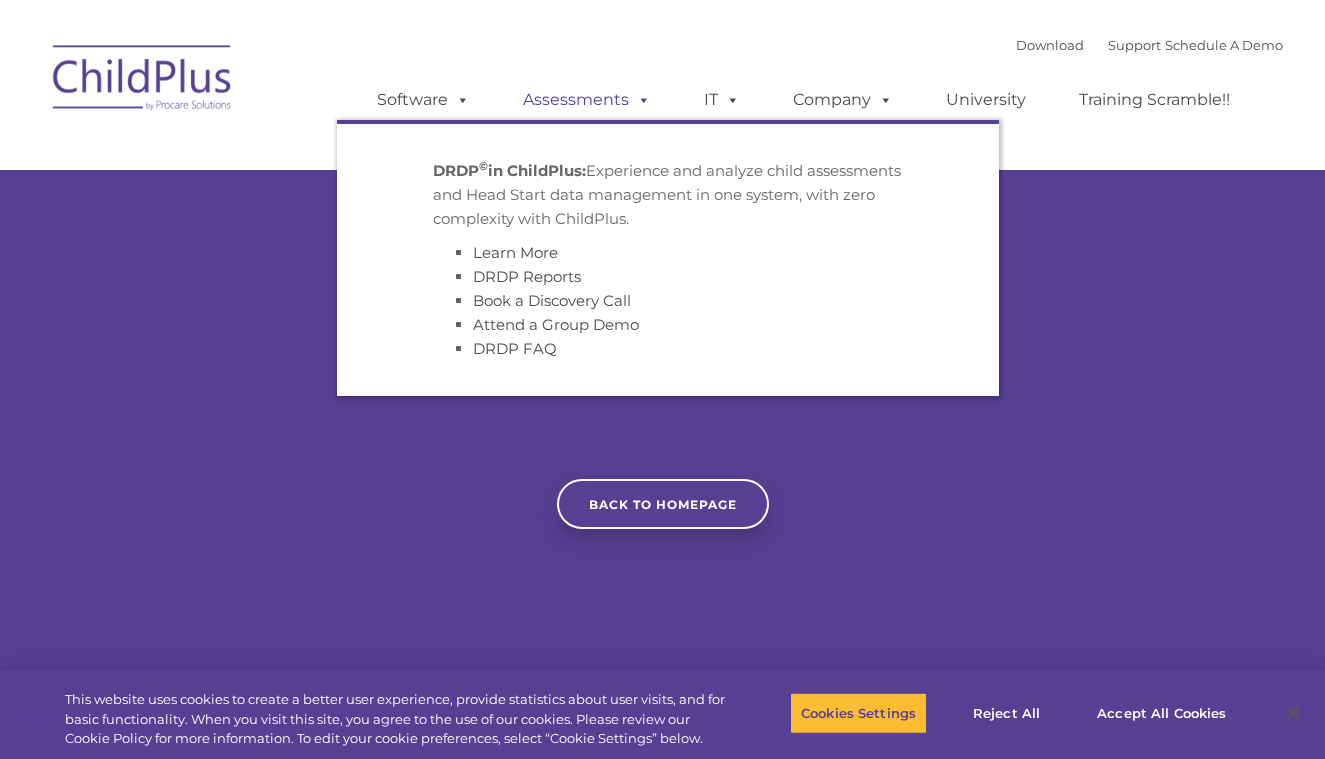 click at bounding box center [640, 99] 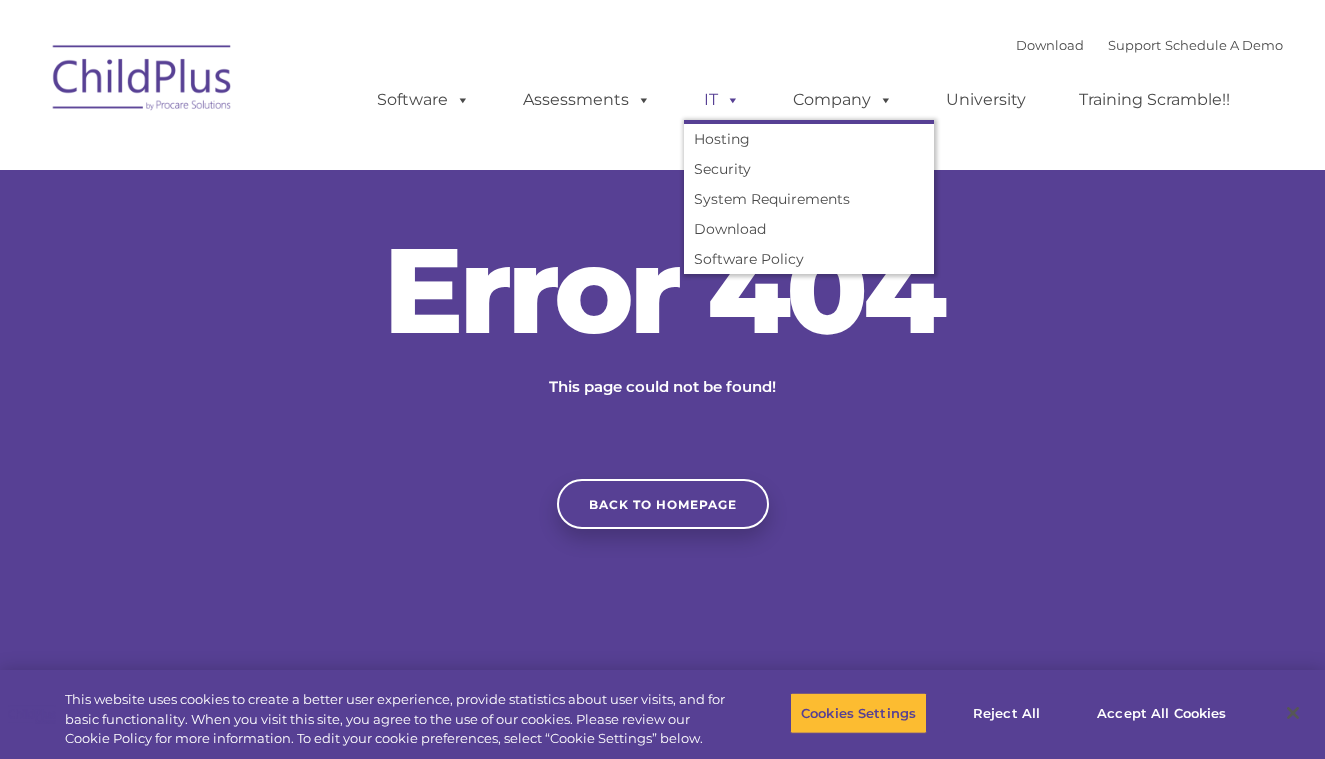 click at bounding box center (729, 99) 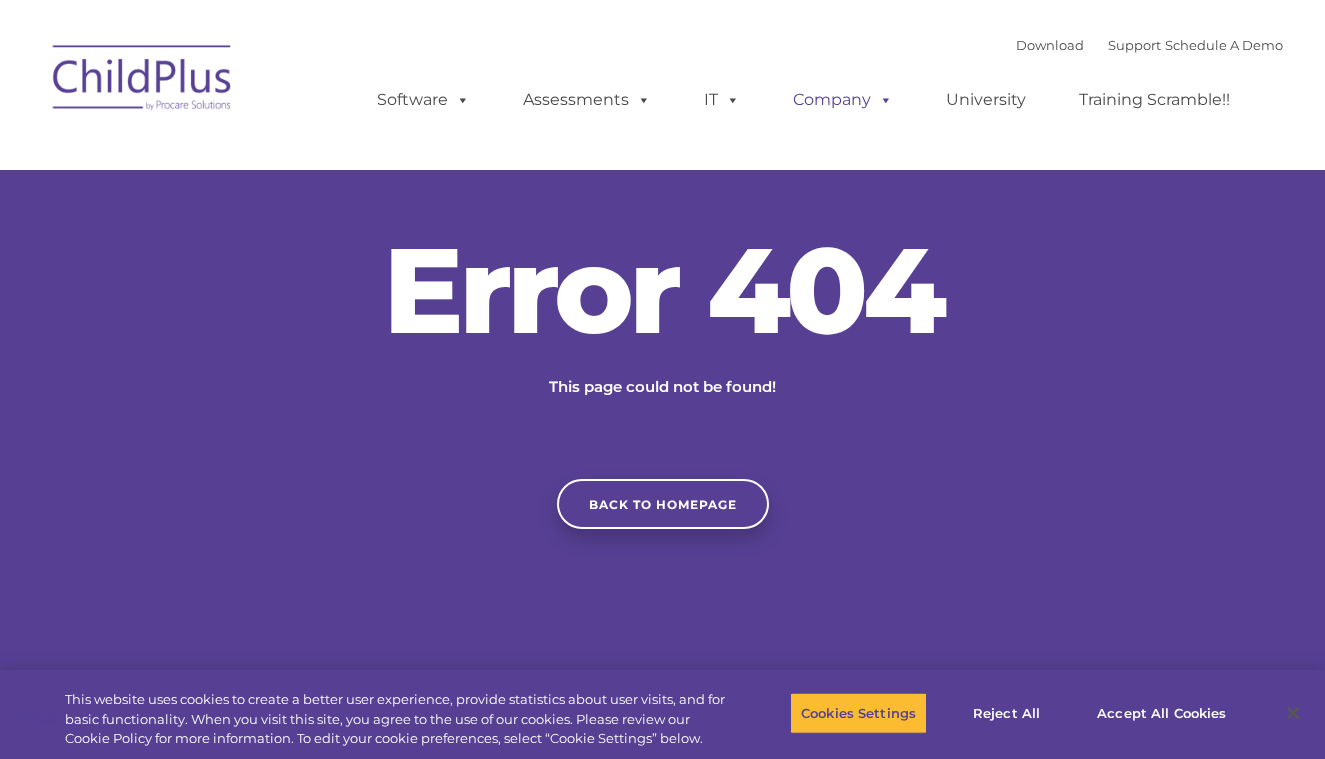 click on "Company" at bounding box center (843, 100) 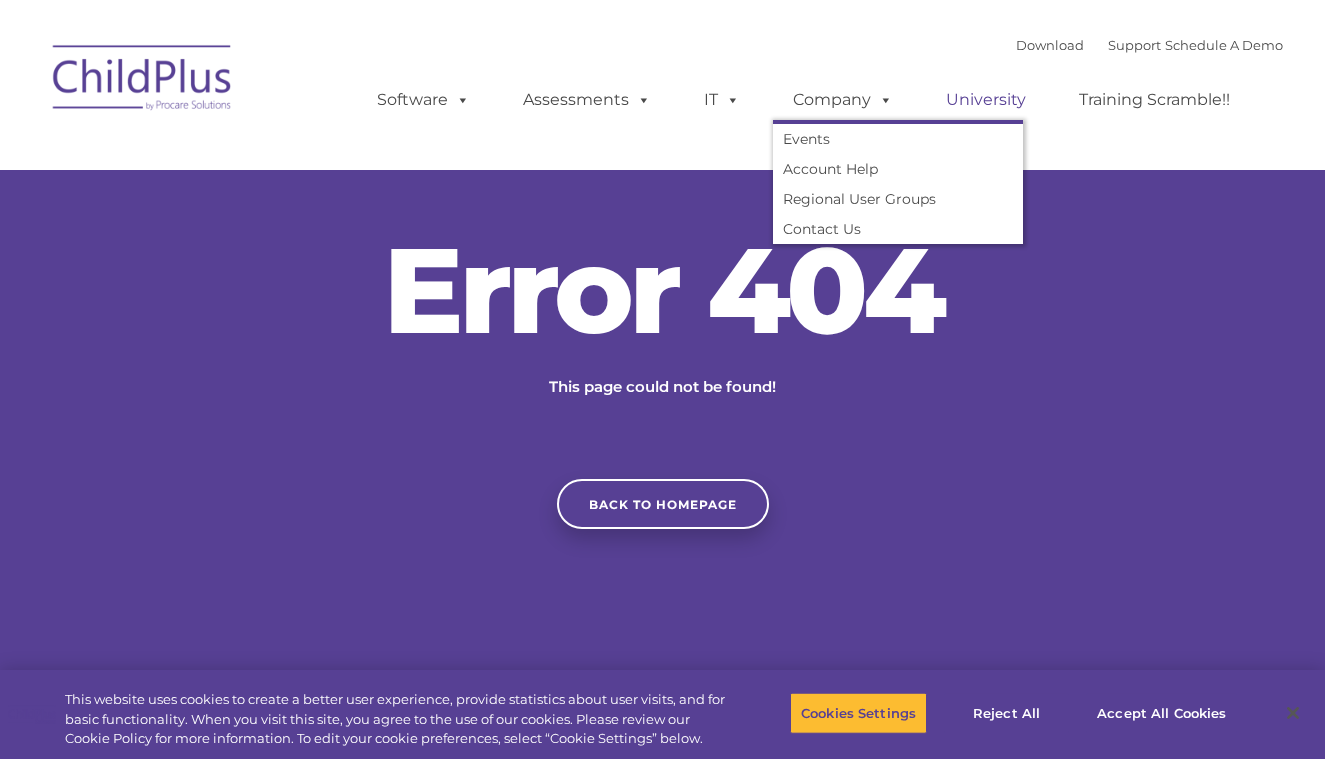 click on "University" at bounding box center (986, 100) 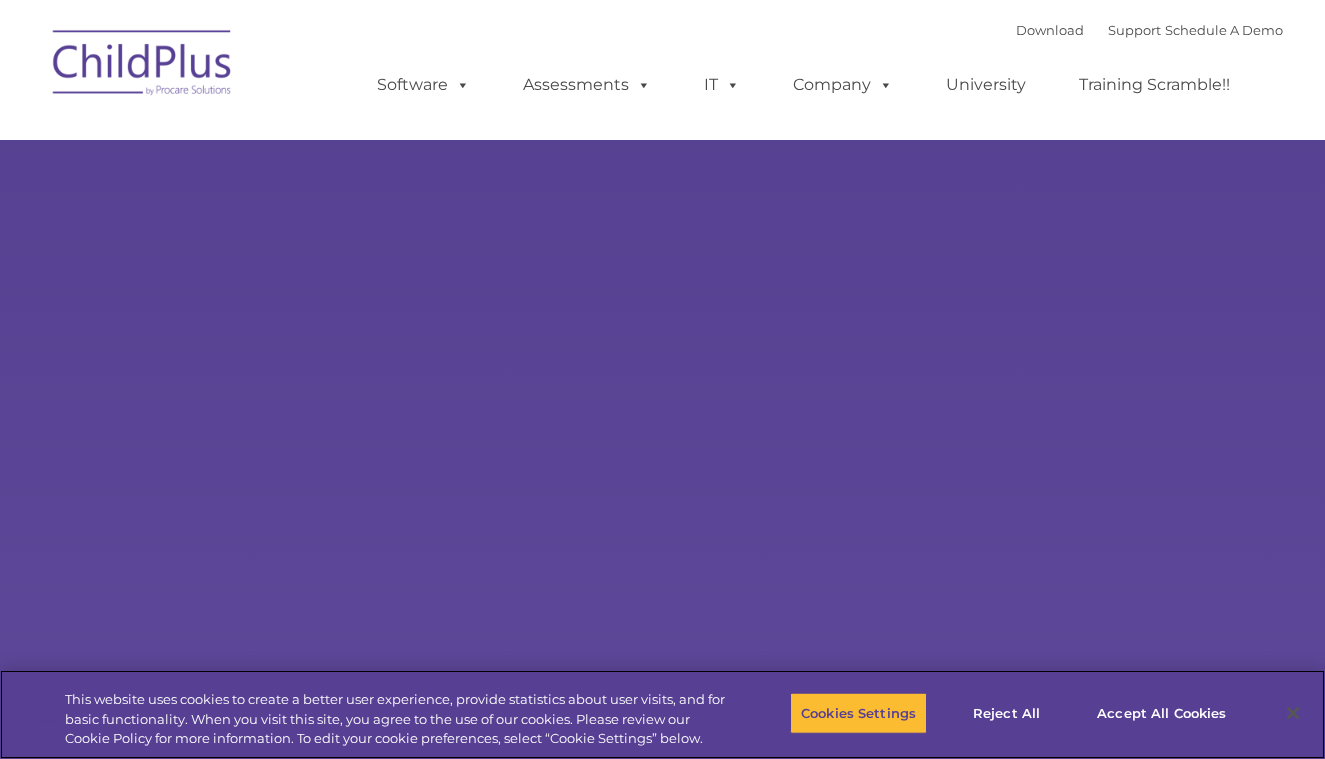 scroll, scrollTop: 0, scrollLeft: 0, axis: both 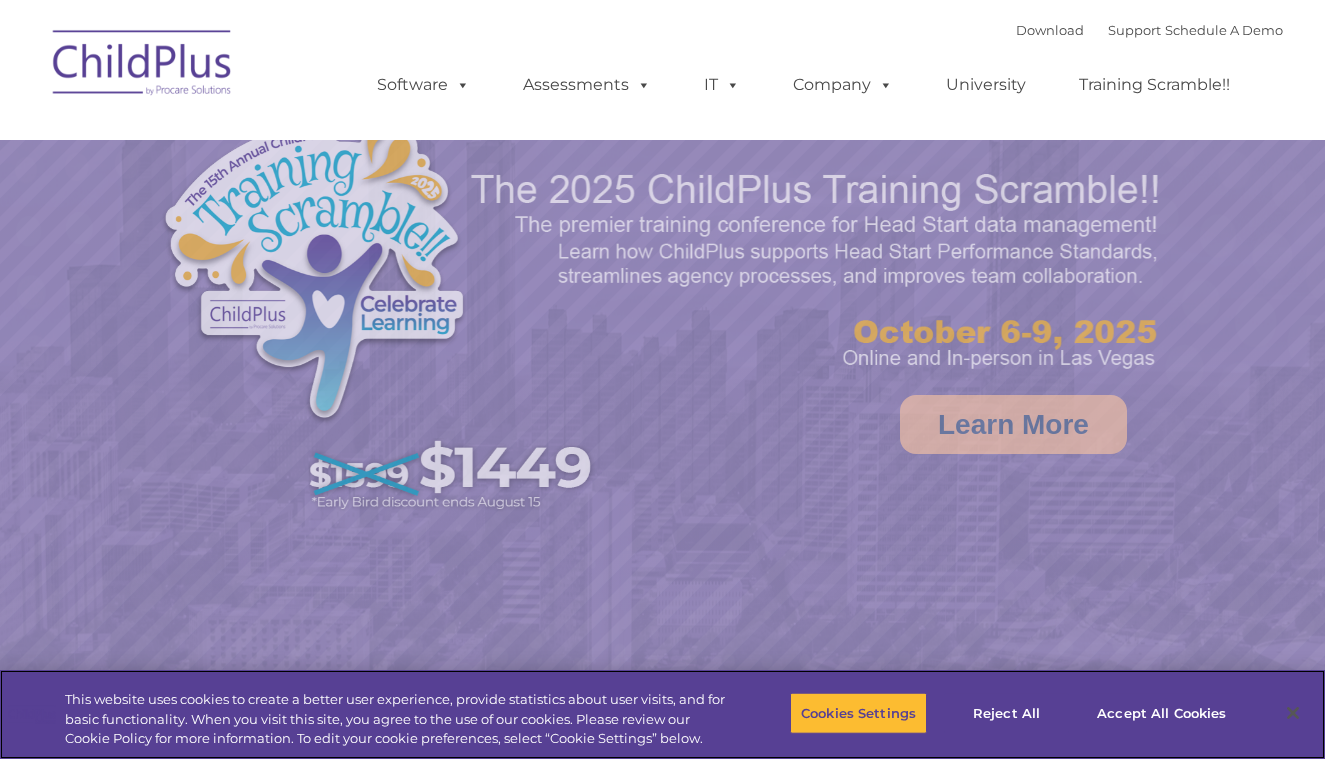 select on "MEDIUM" 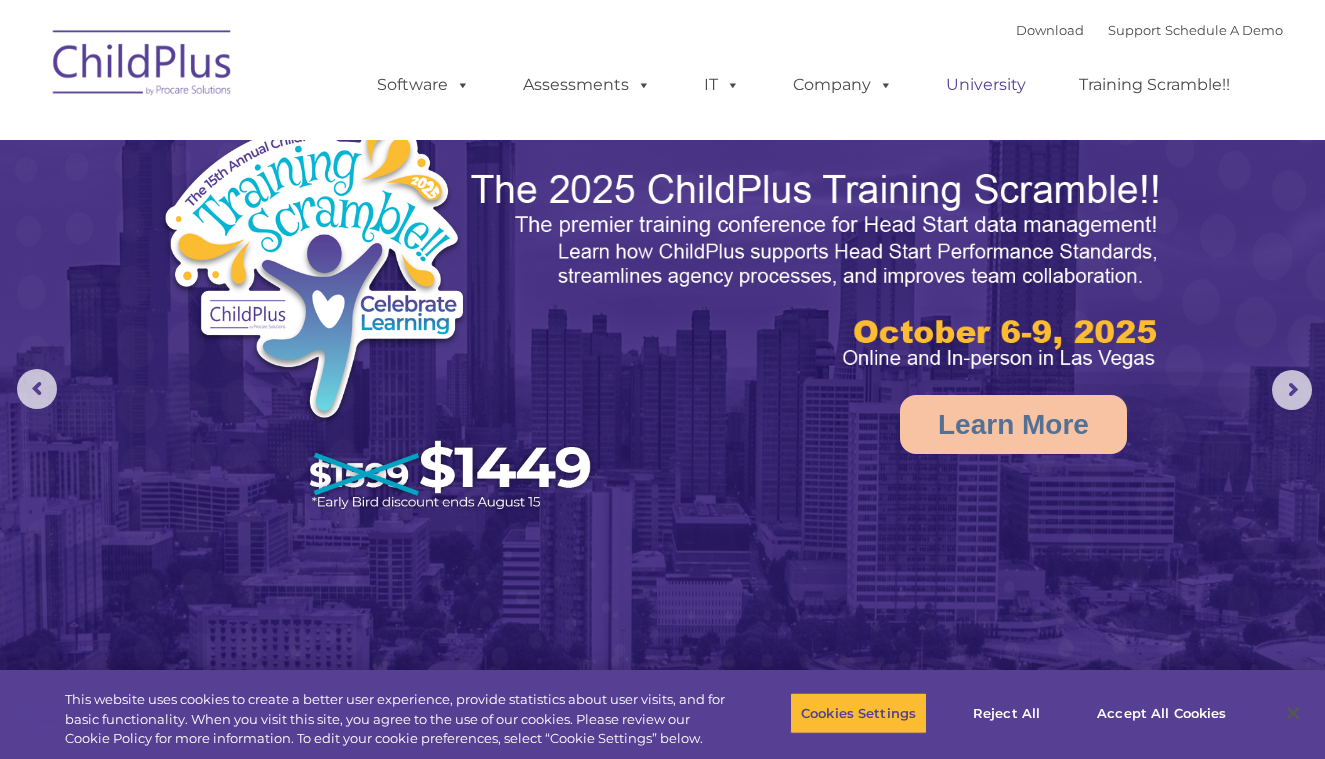 click on "University" at bounding box center [986, 85] 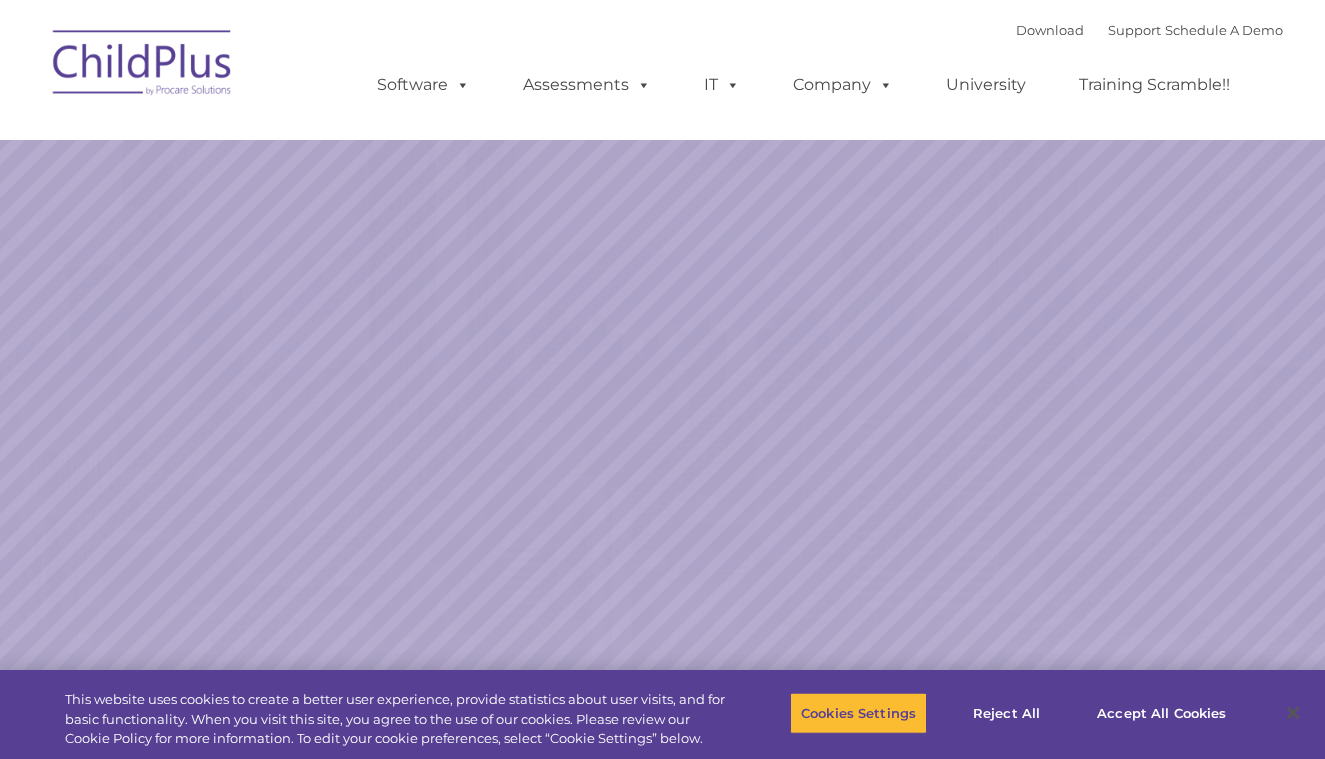 scroll, scrollTop: 0, scrollLeft: 0, axis: both 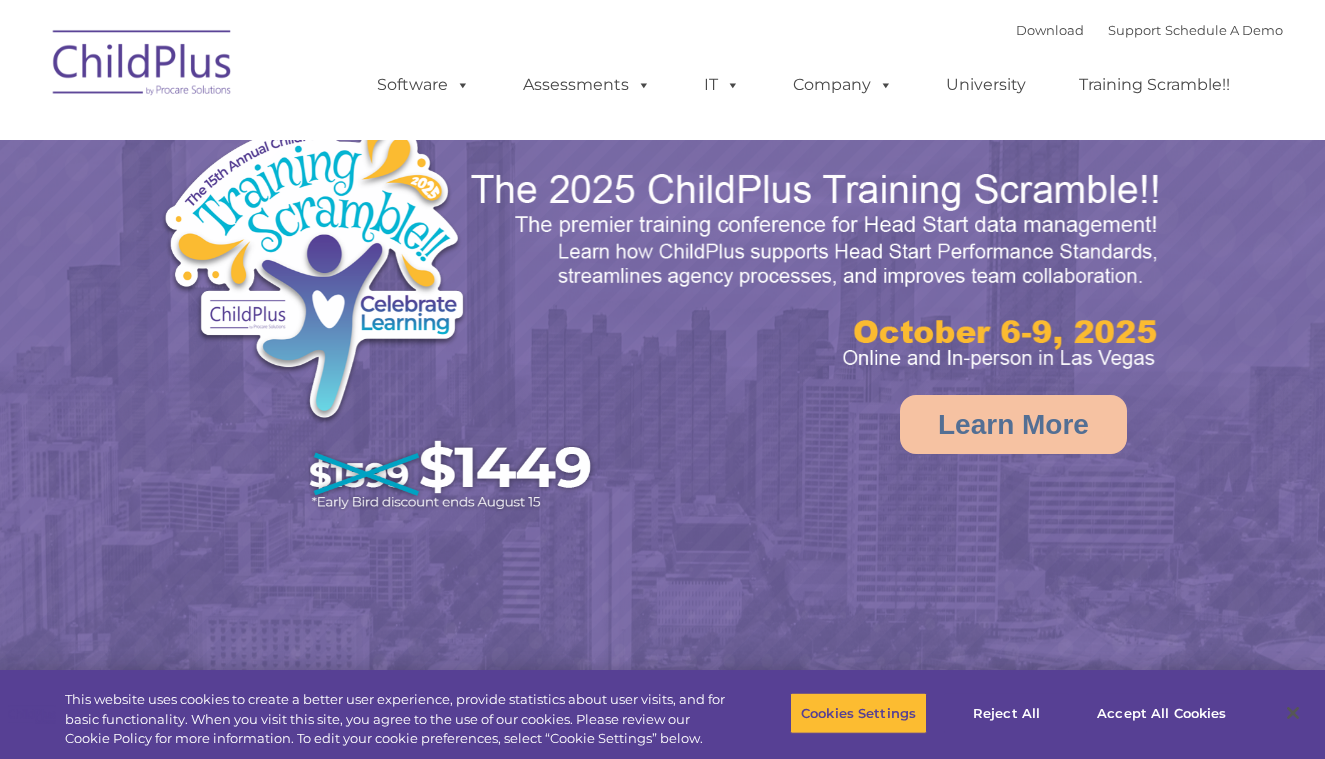 select on "MEDIUM" 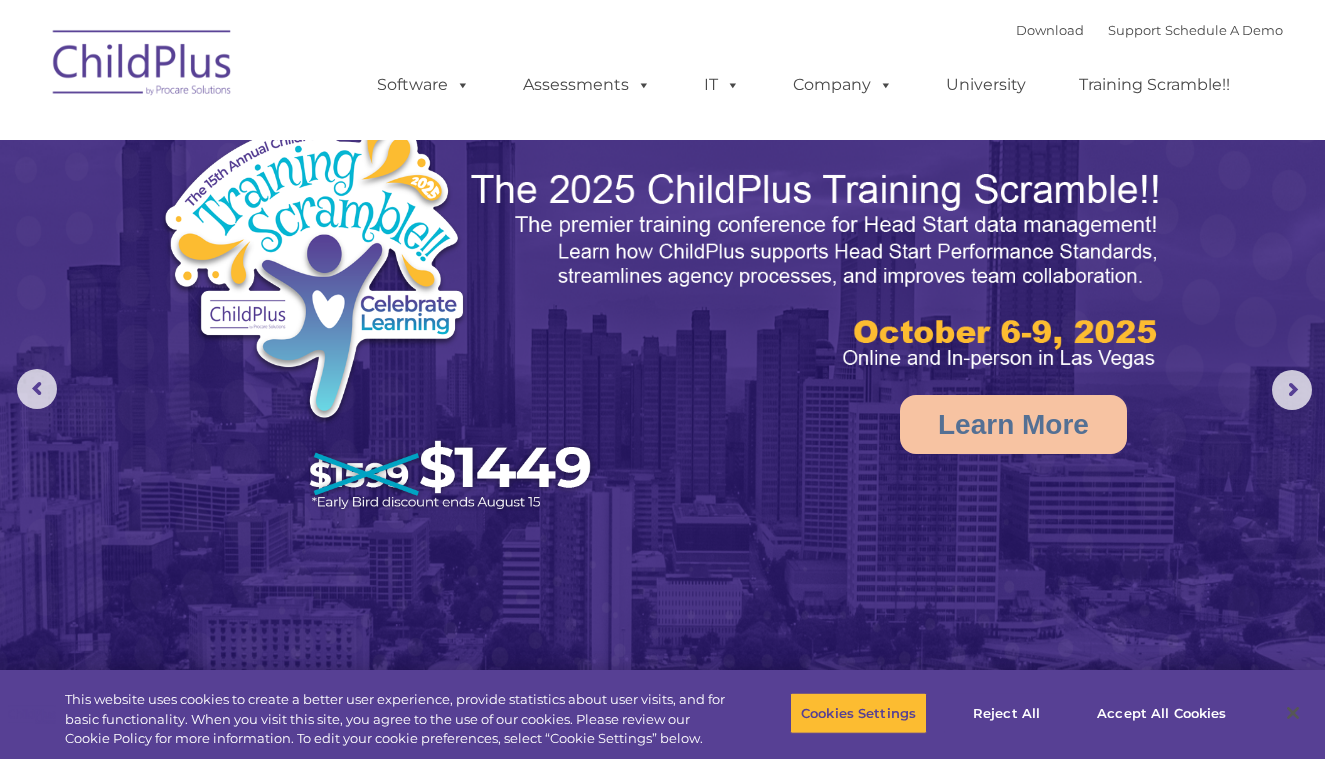 scroll, scrollTop: 0, scrollLeft: 0, axis: both 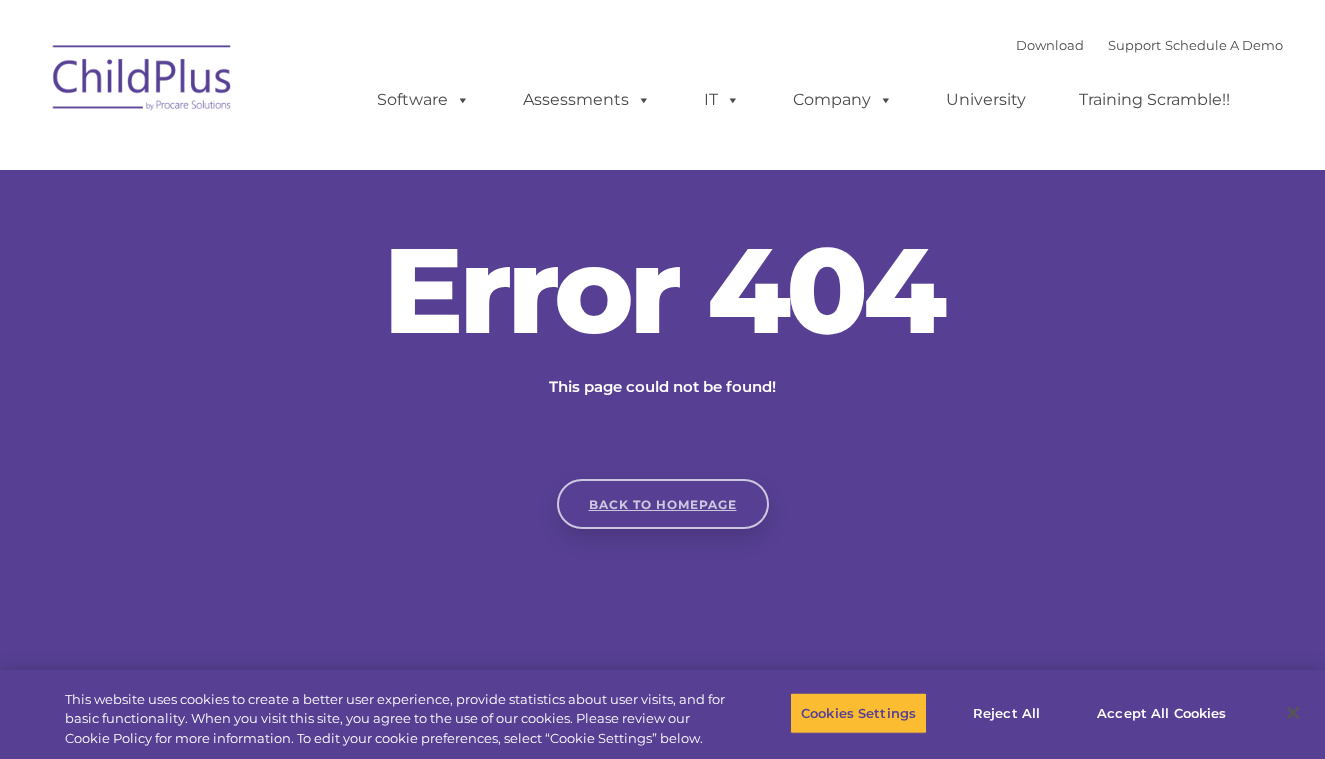 click on "Back to homepage" at bounding box center [663, 504] 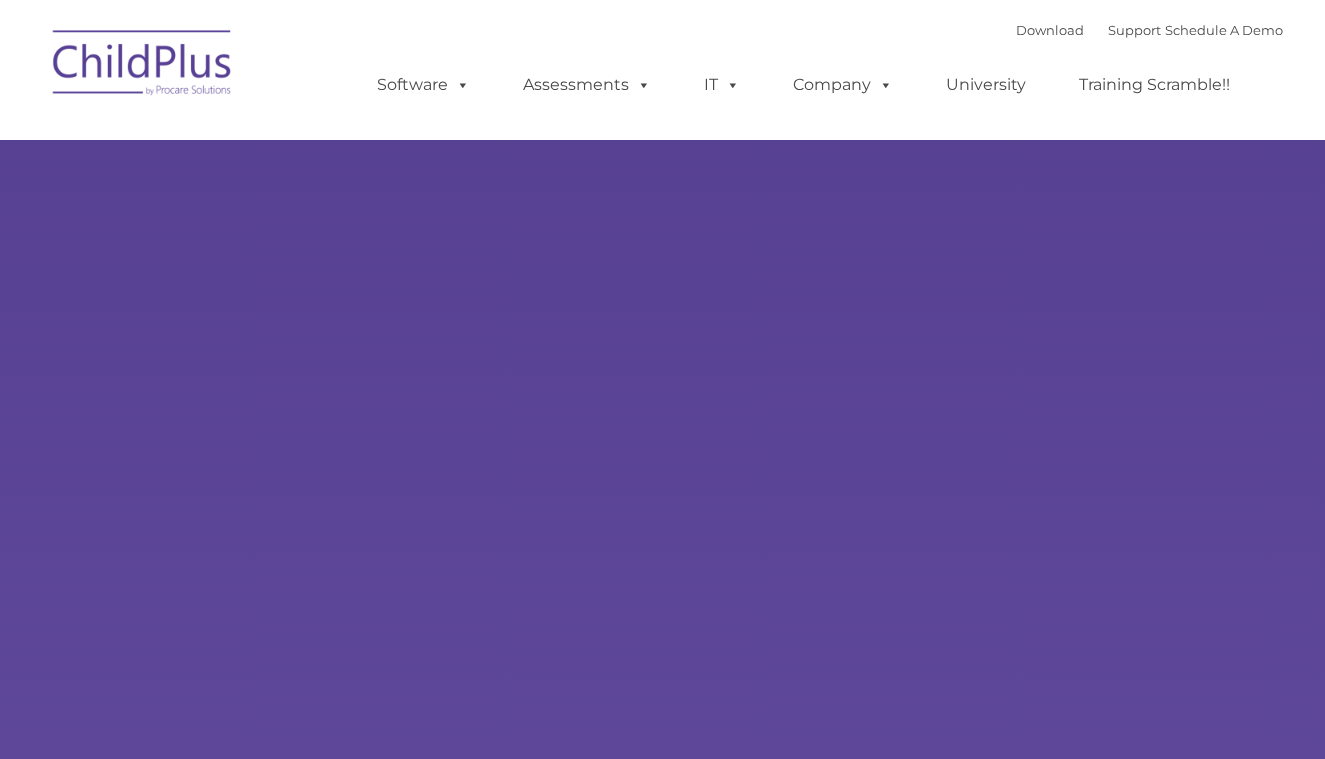 scroll, scrollTop: 0, scrollLeft: 0, axis: both 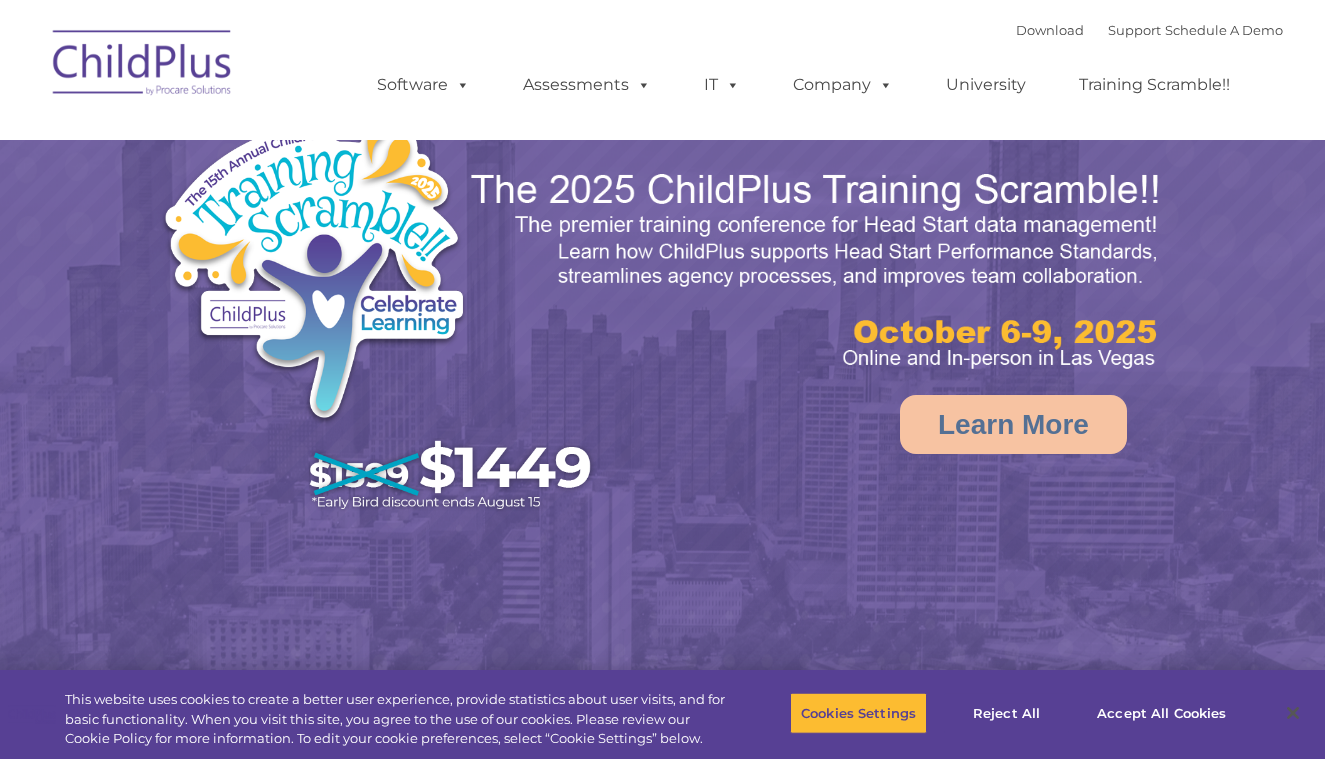 select on "MEDIUM" 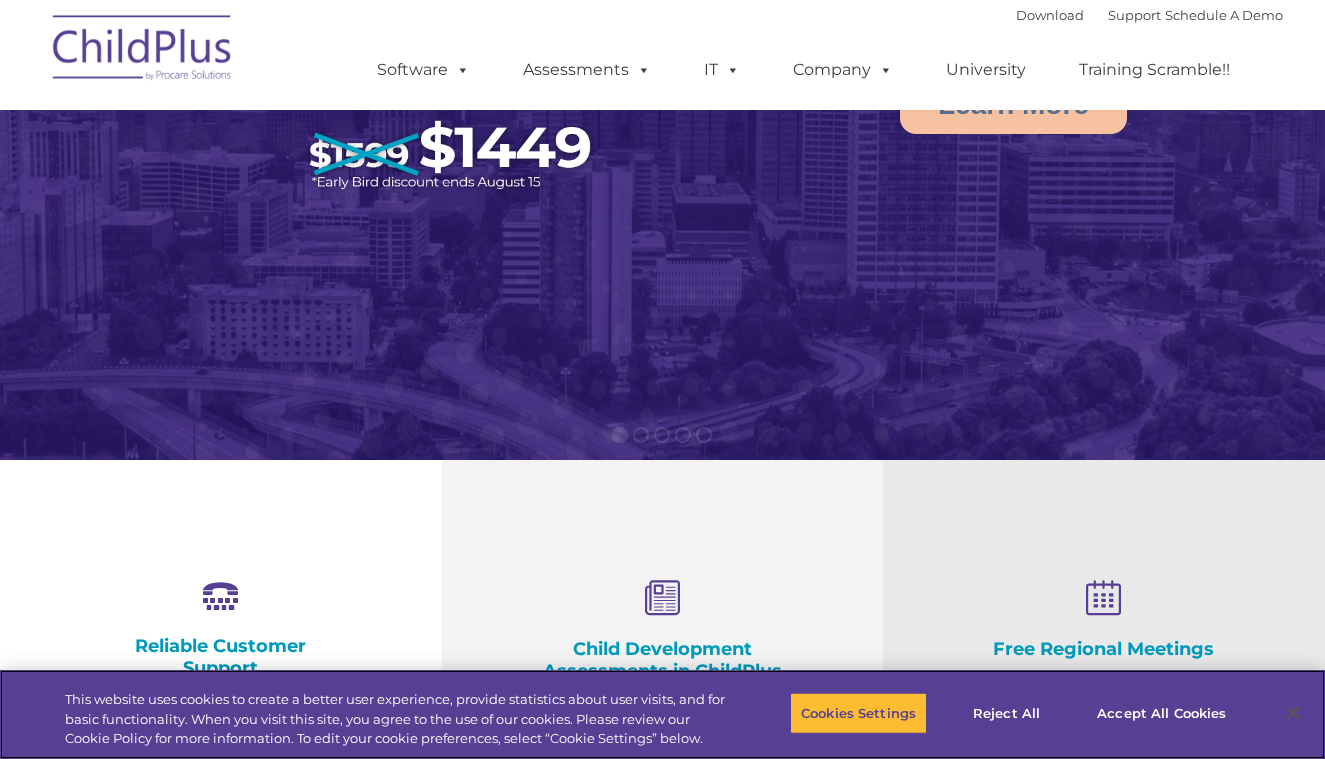 scroll, scrollTop: 657, scrollLeft: 0, axis: vertical 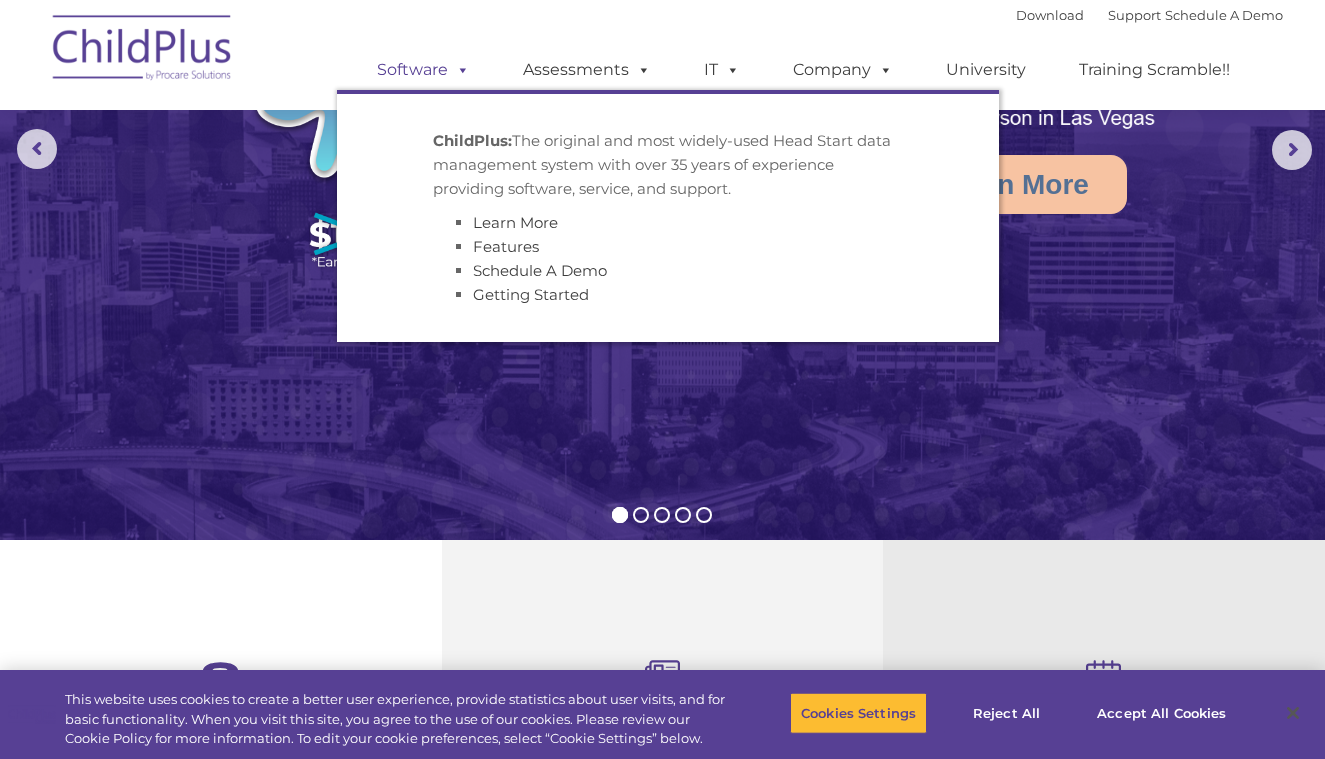 click at bounding box center (459, 69) 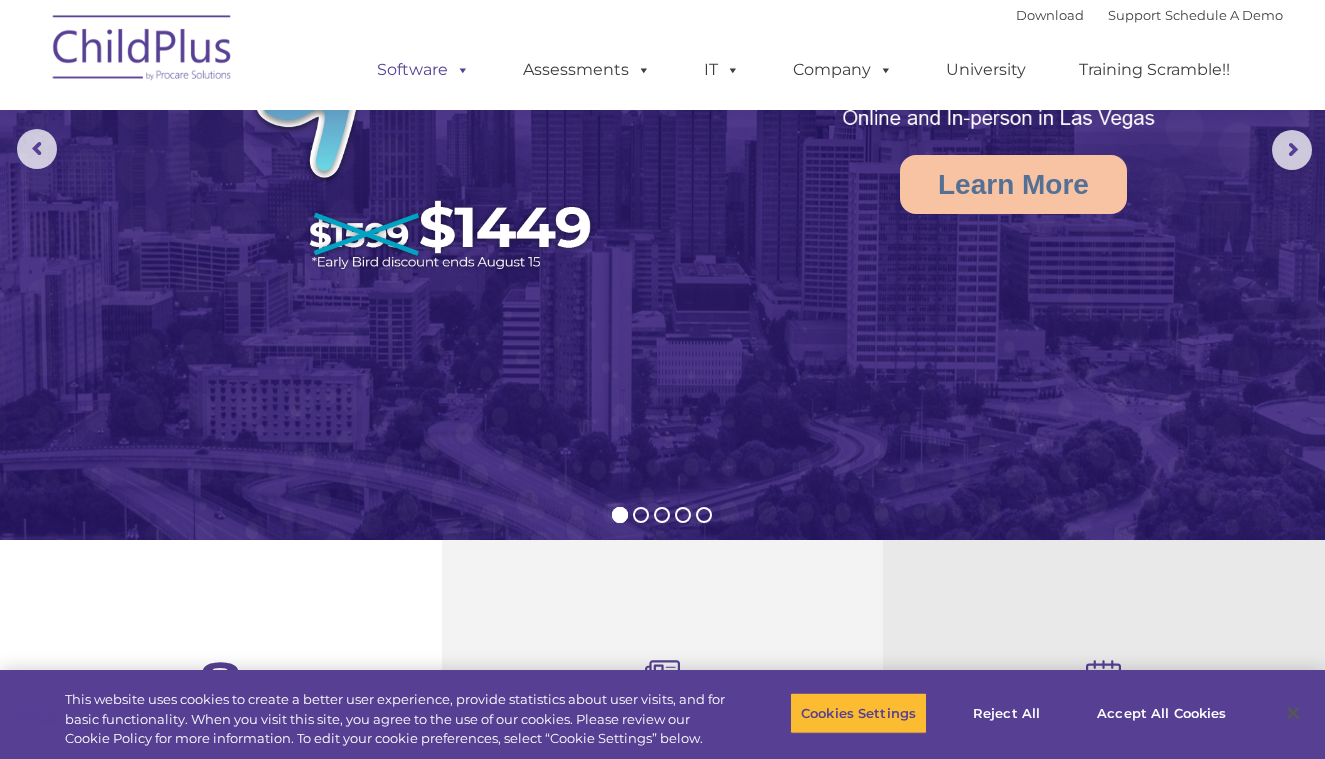 click at bounding box center [459, 69] 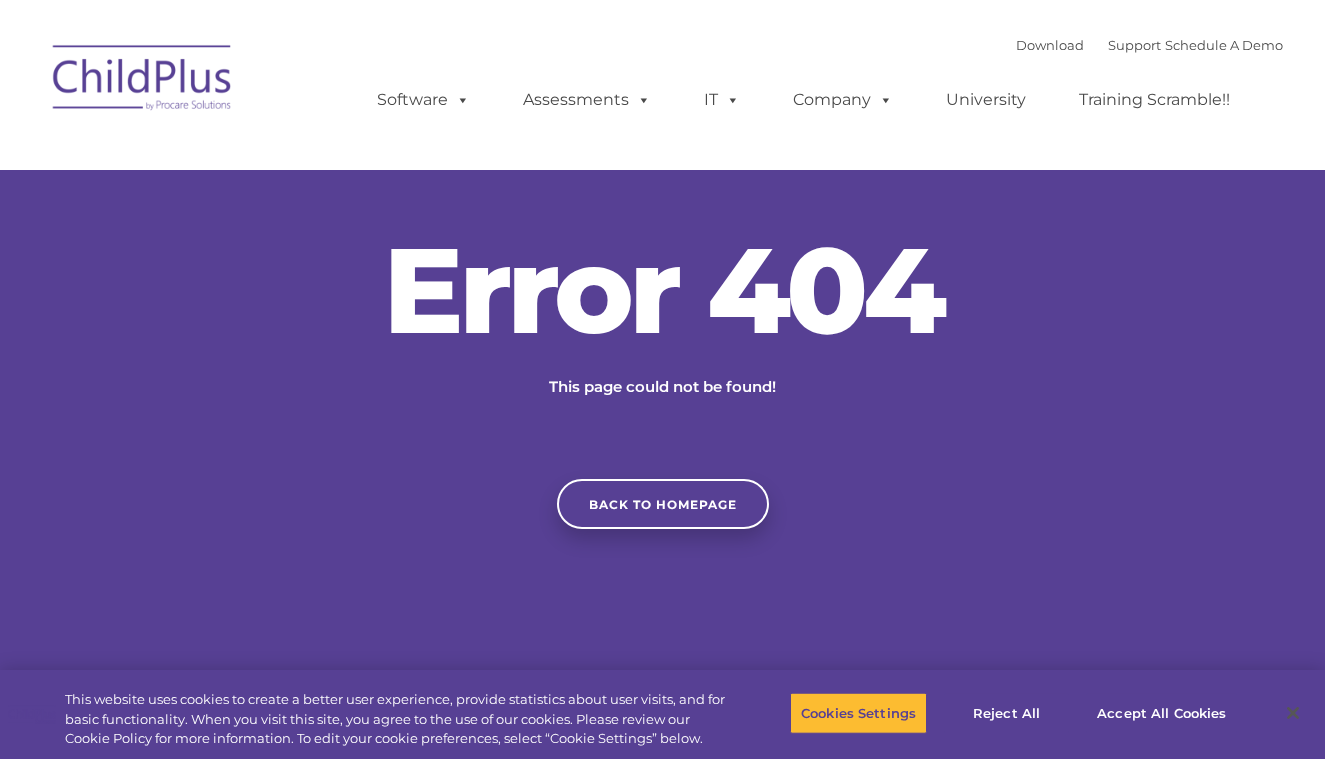 scroll, scrollTop: 0, scrollLeft: 0, axis: both 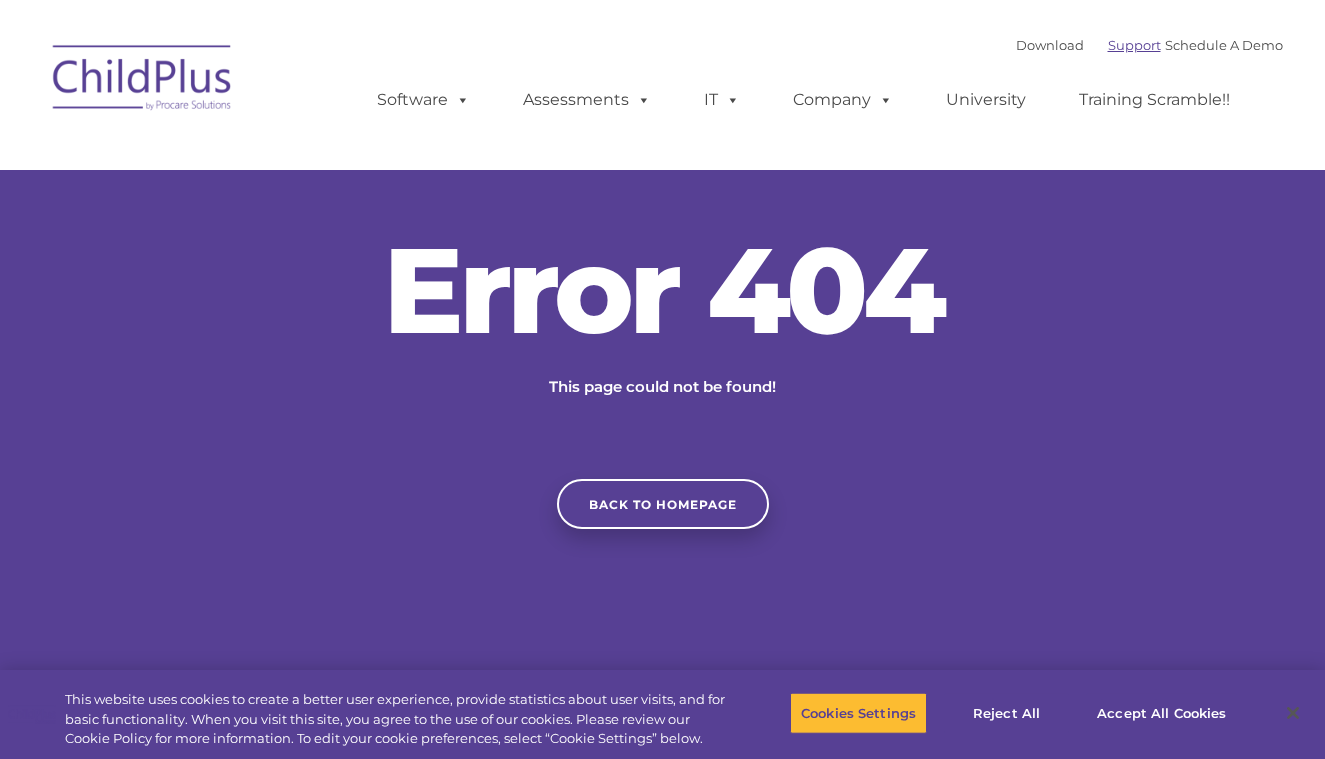 click on "Support" at bounding box center (1134, 45) 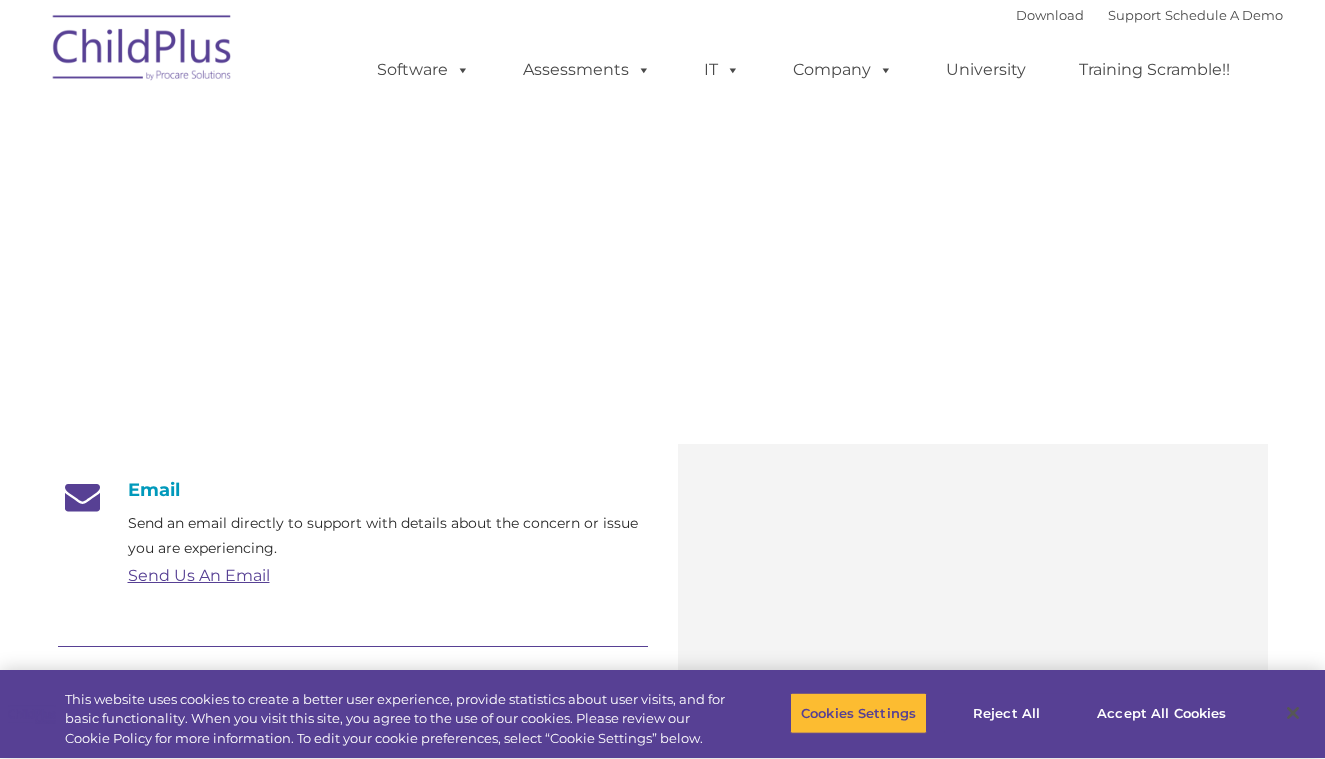 scroll, scrollTop: 0, scrollLeft: 0, axis: both 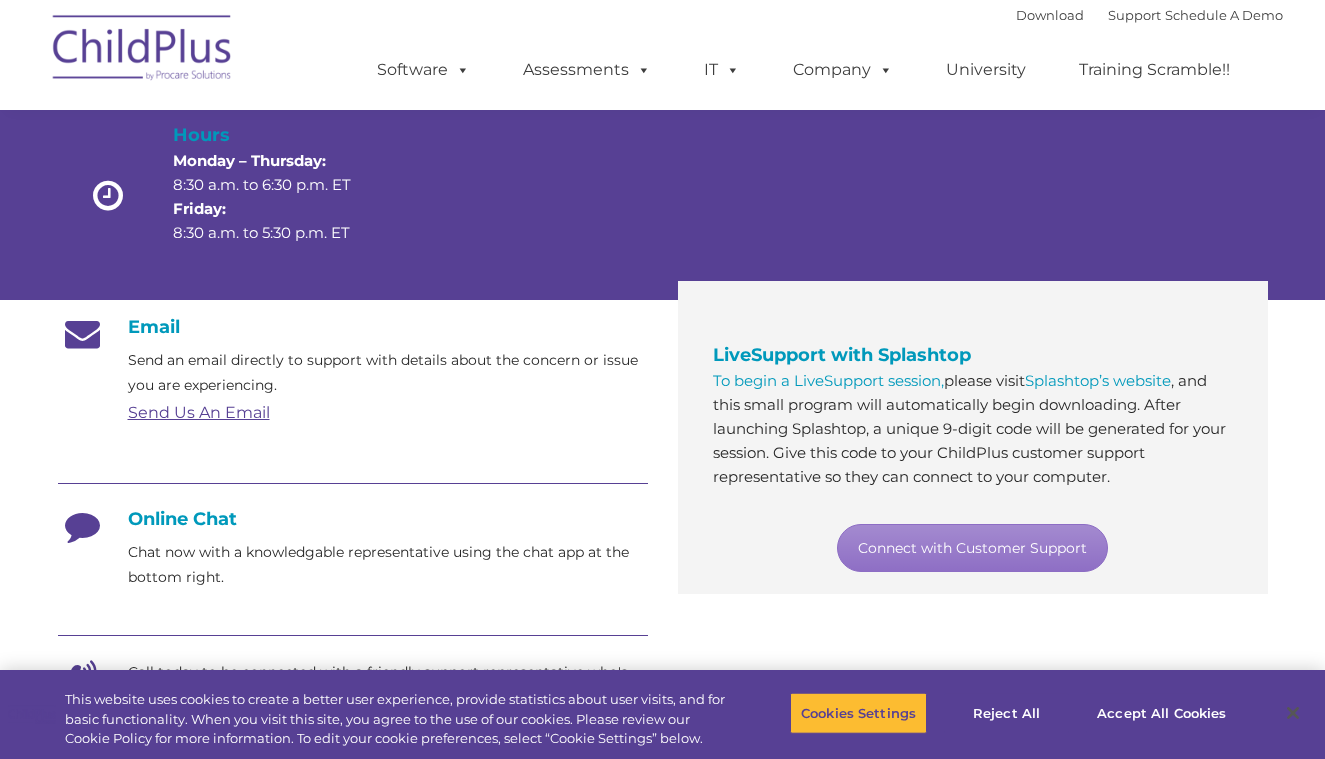 click at bounding box center [143, 51] 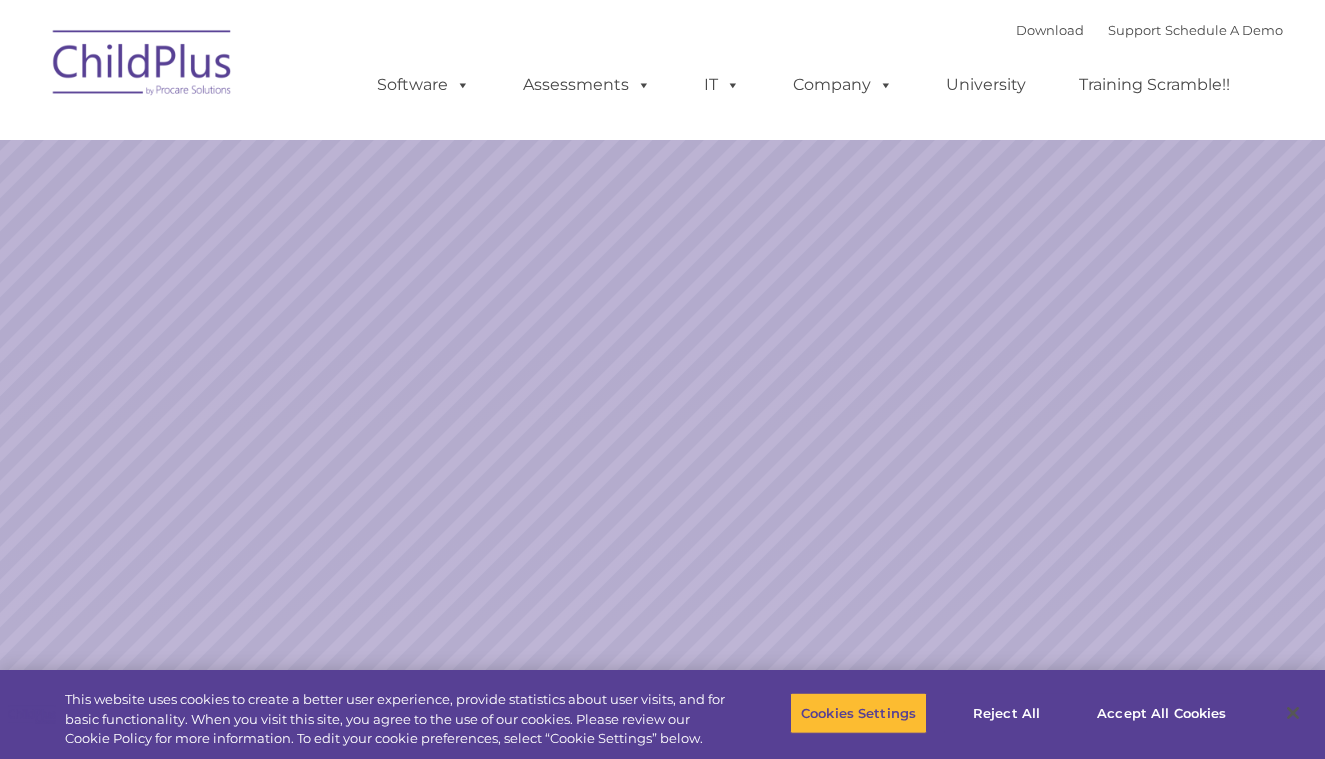 scroll, scrollTop: 0, scrollLeft: 0, axis: both 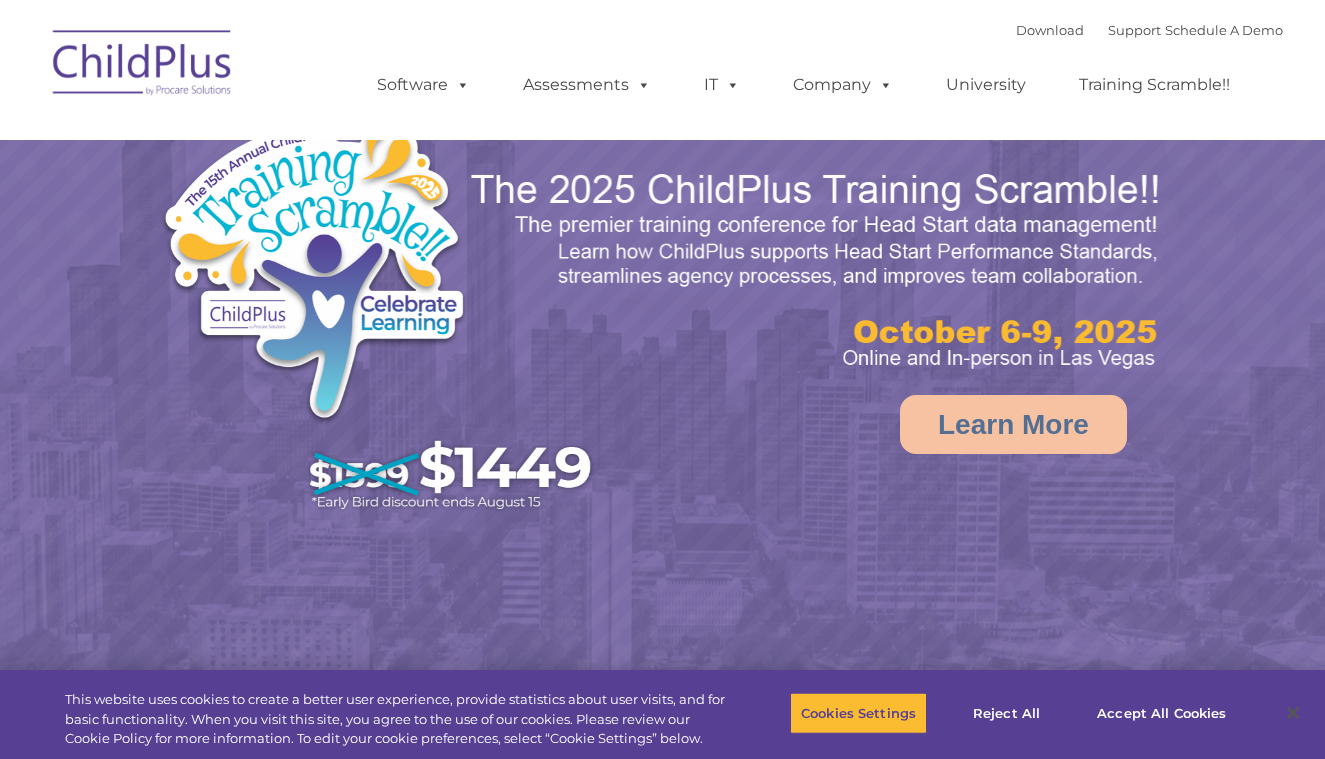select on "MEDIUM" 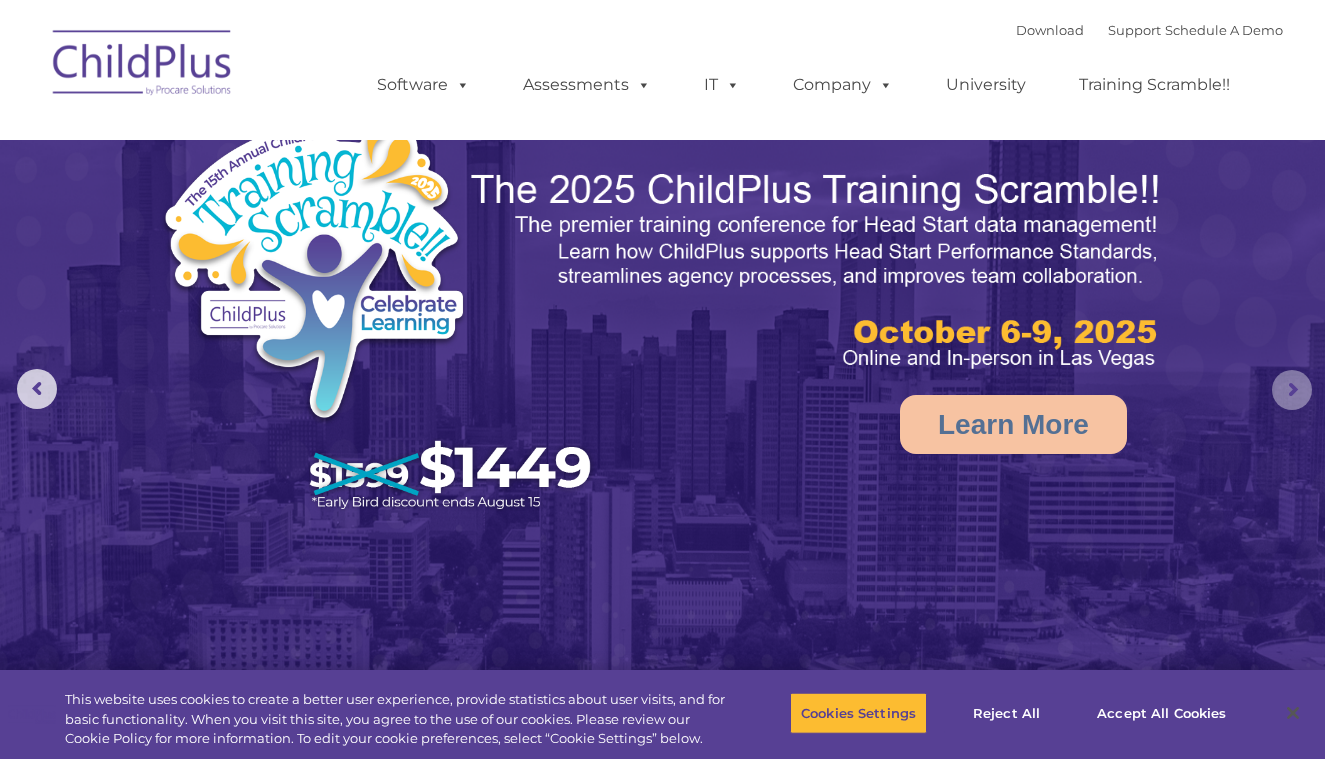 click 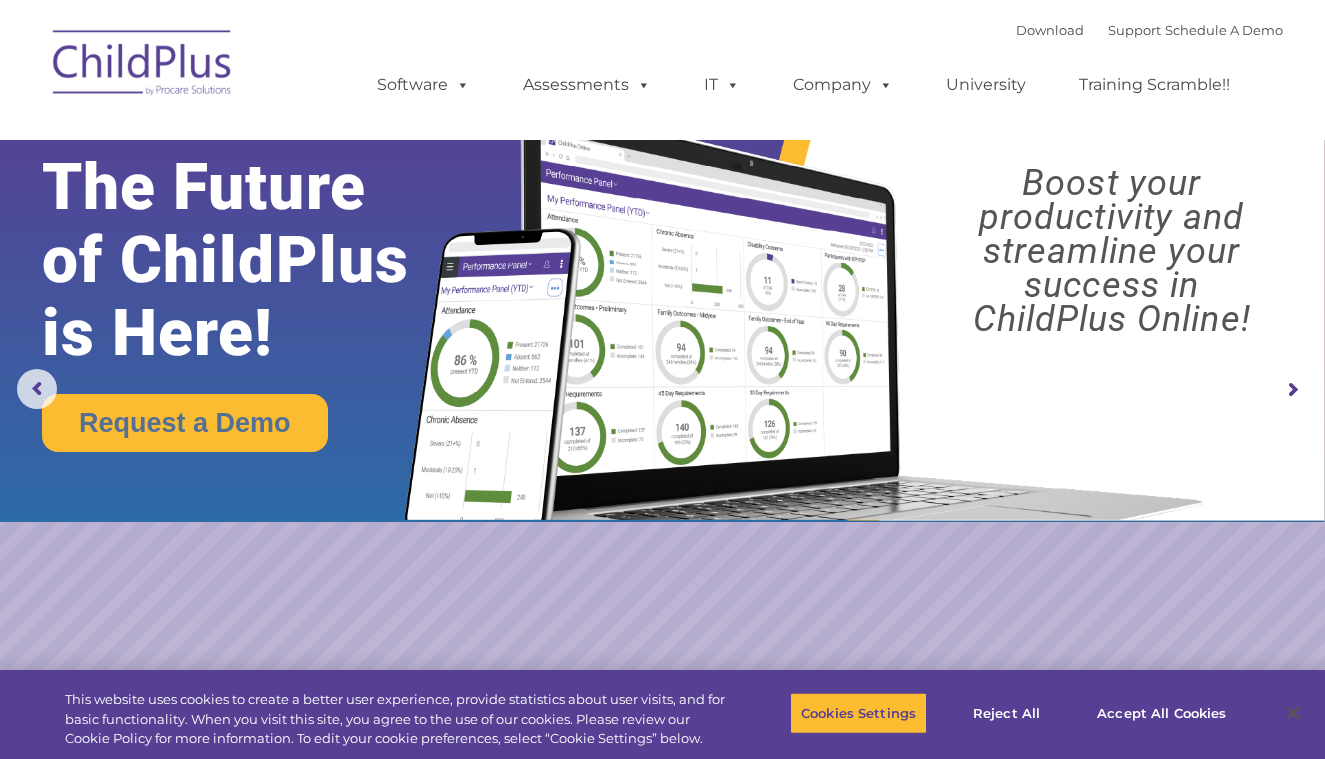 click 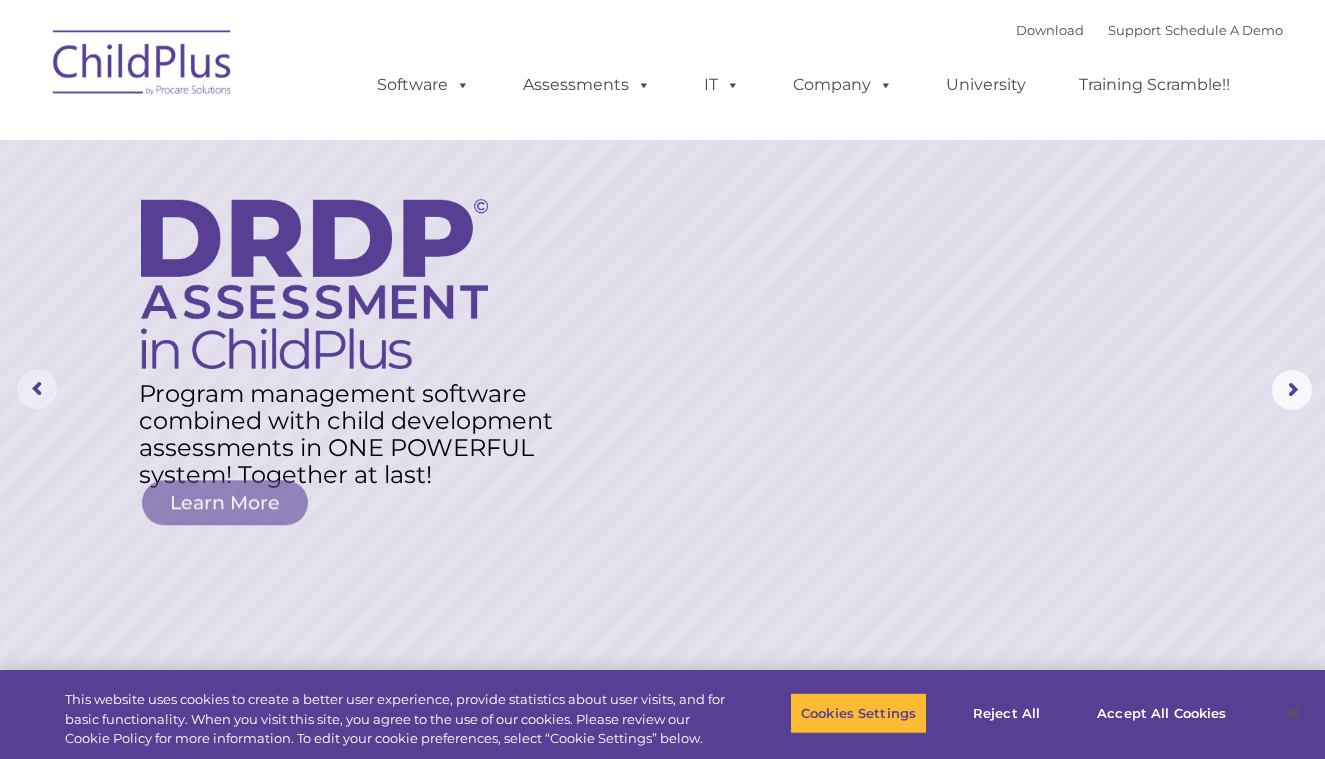 click 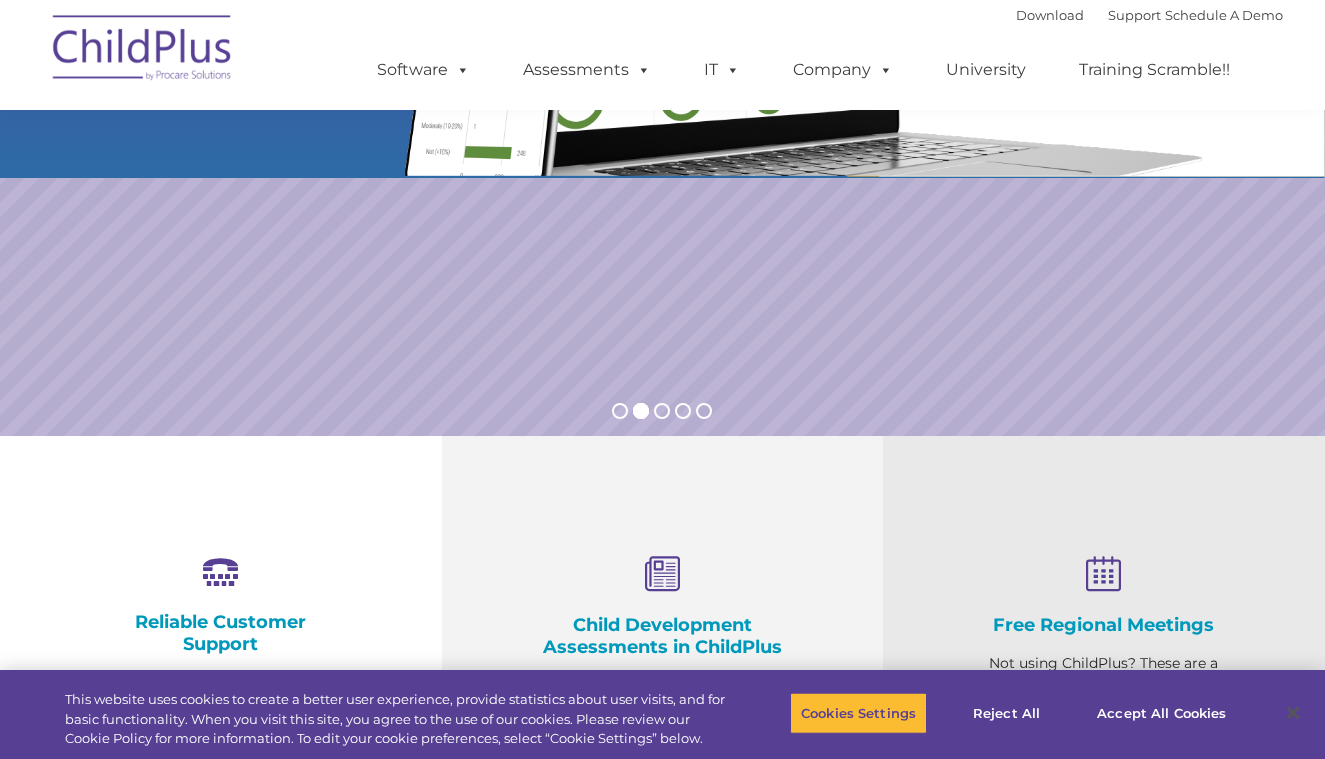 scroll, scrollTop: 686, scrollLeft: 0, axis: vertical 